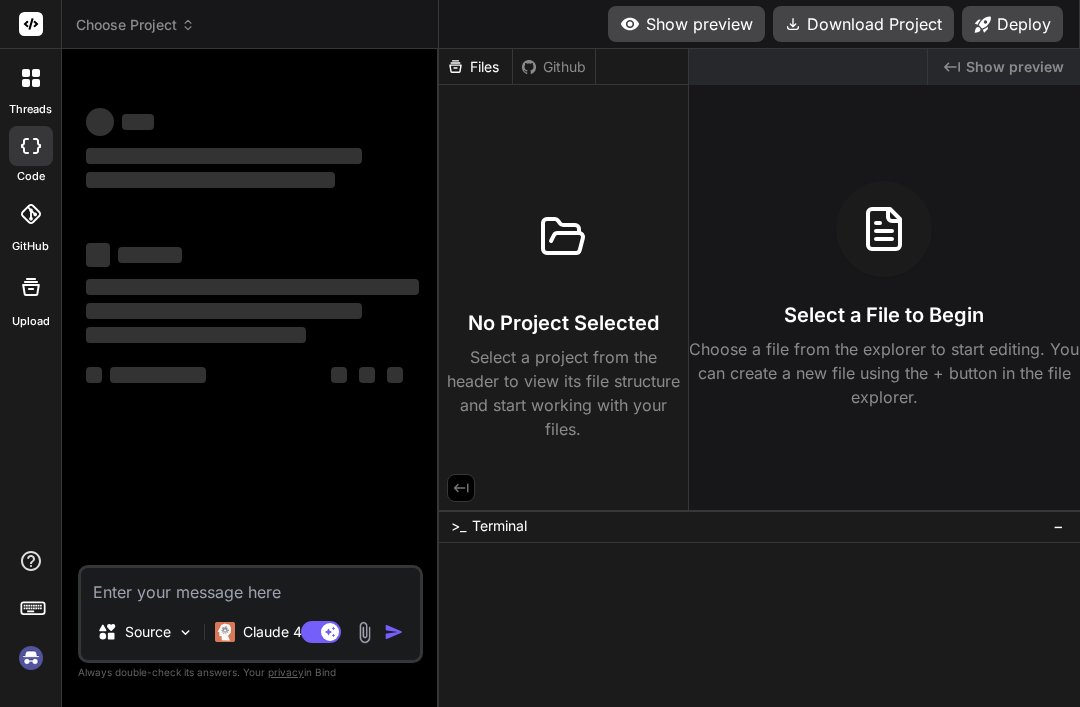 scroll, scrollTop: 0, scrollLeft: 0, axis: both 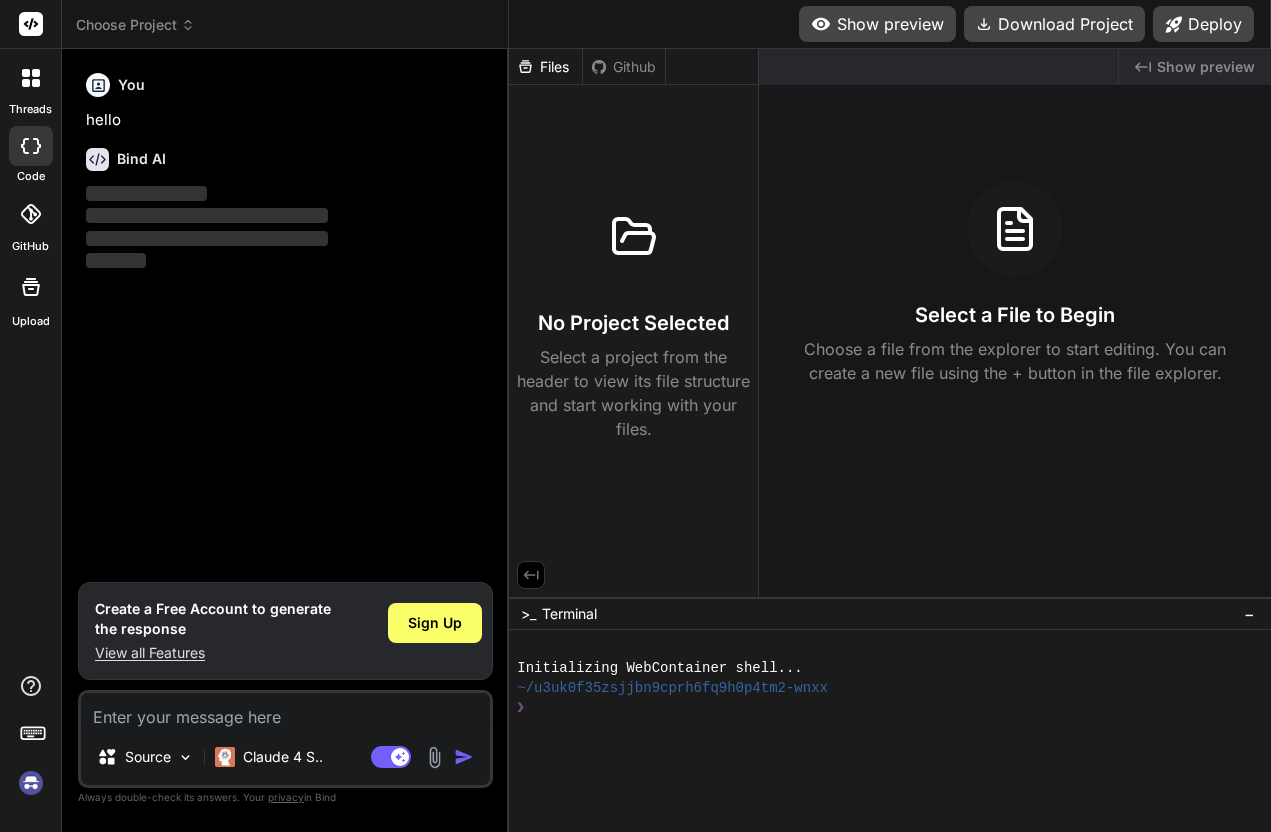 click 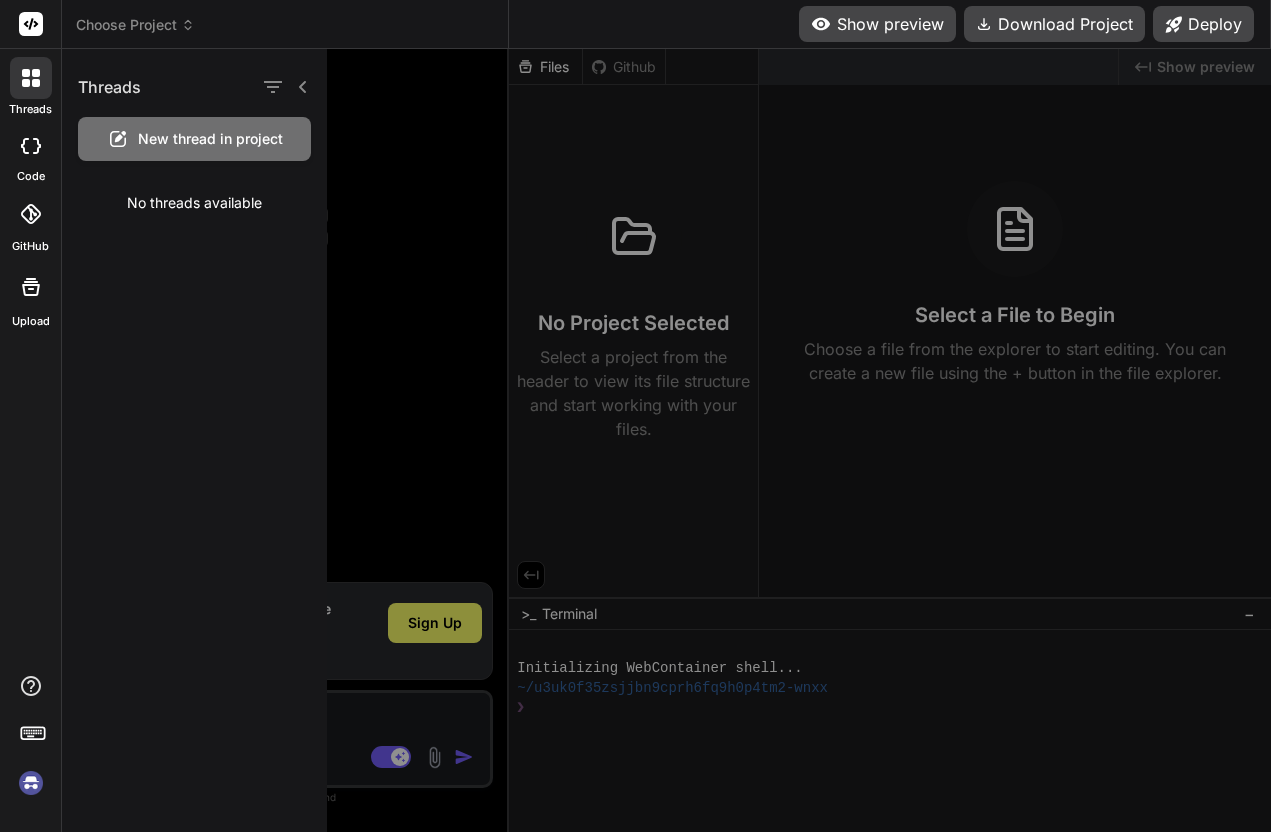 click on "code" at bounding box center (31, 176) 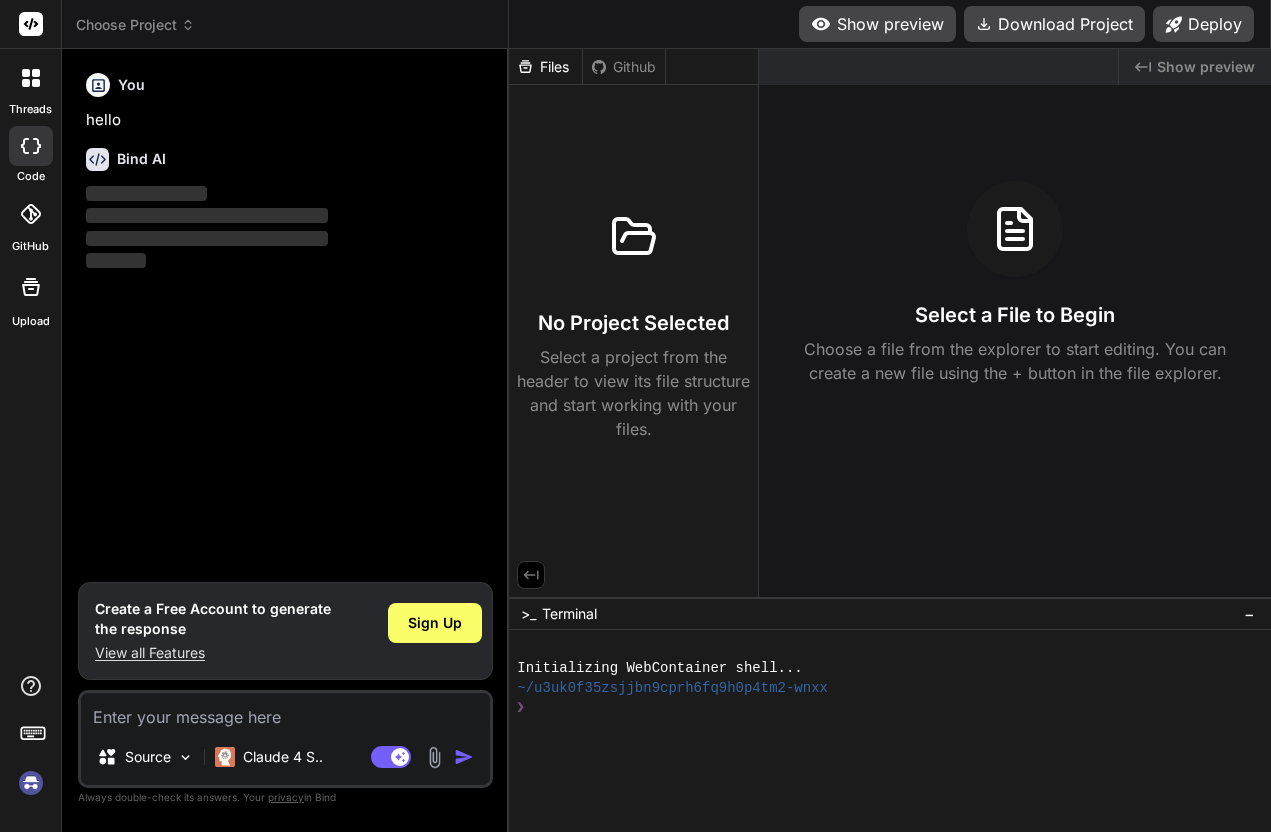 click at bounding box center [31, 214] 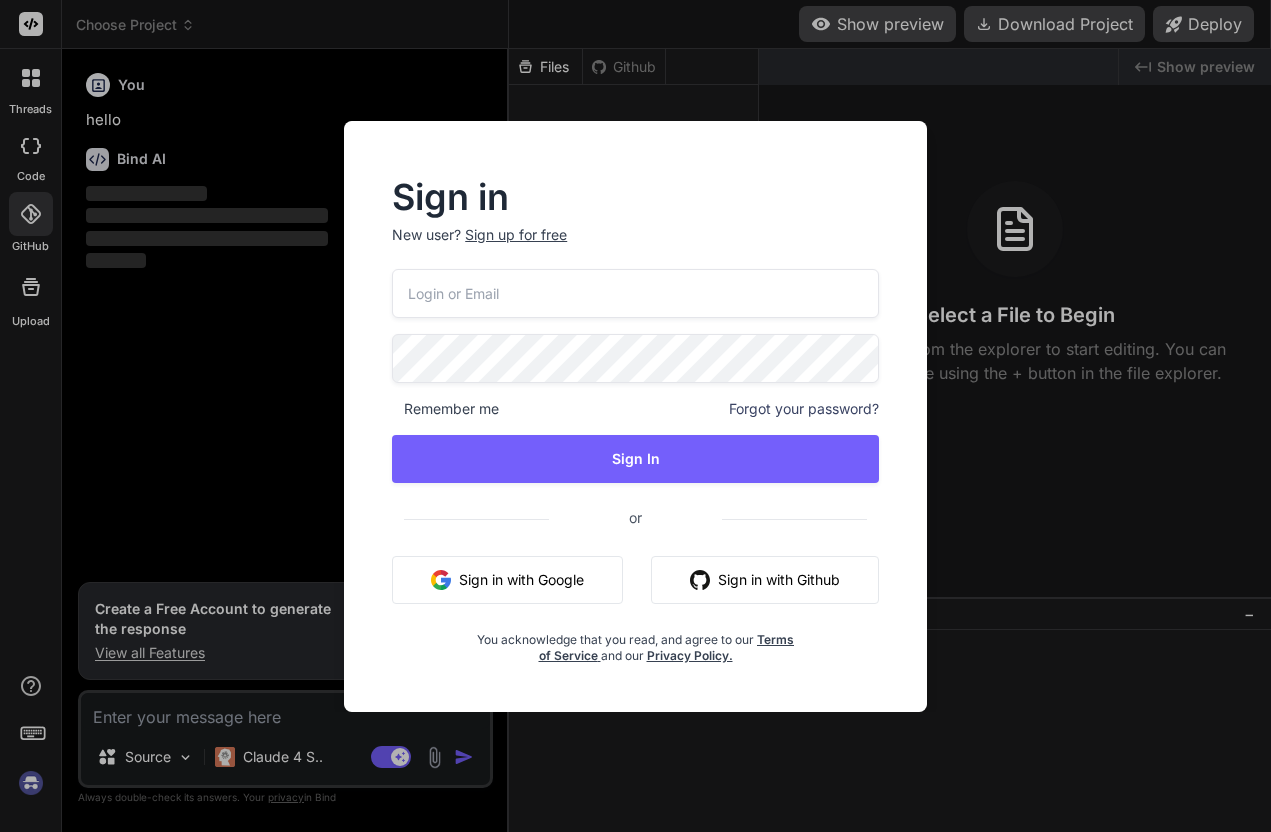 click on "Sign in with Github" at bounding box center (765, 580) 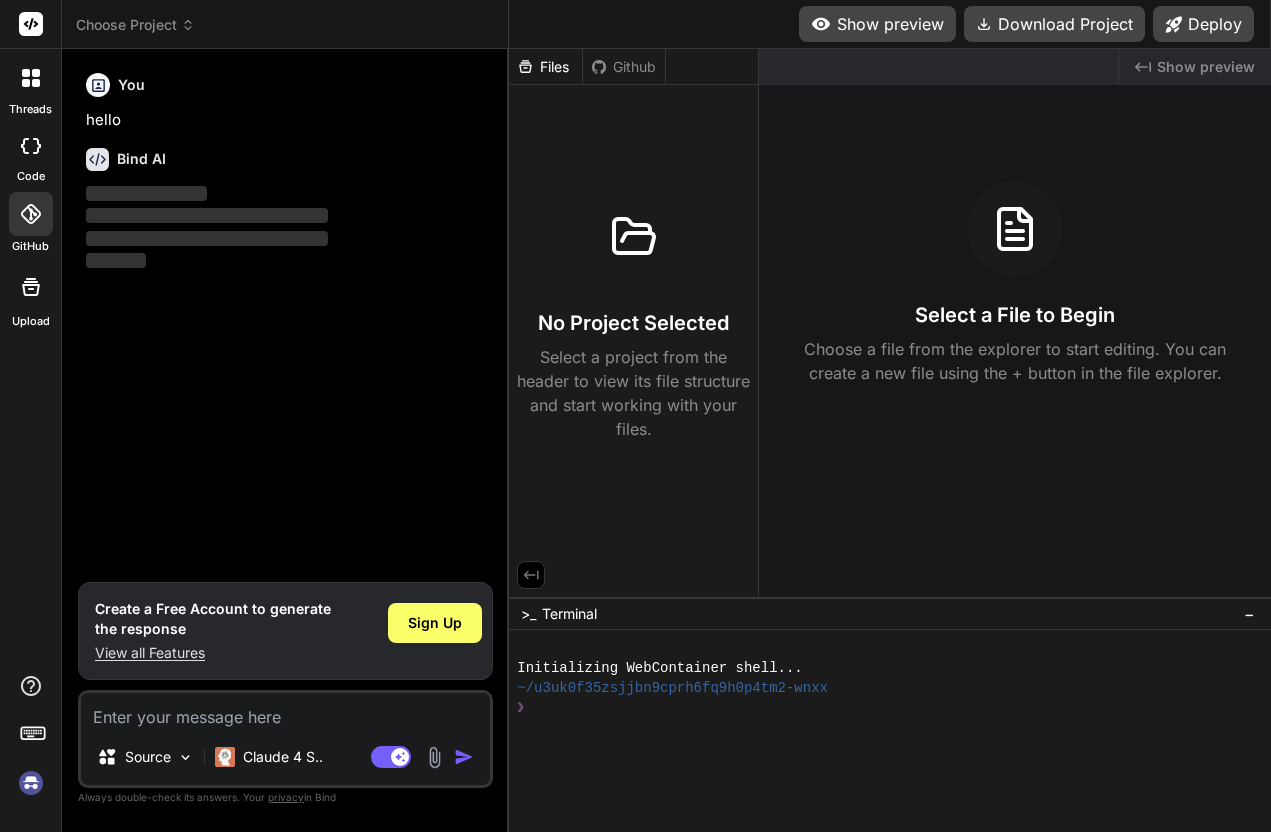 click on "You hello Bind AI ‌ ‌ ‌ ‌" at bounding box center (287, 323) 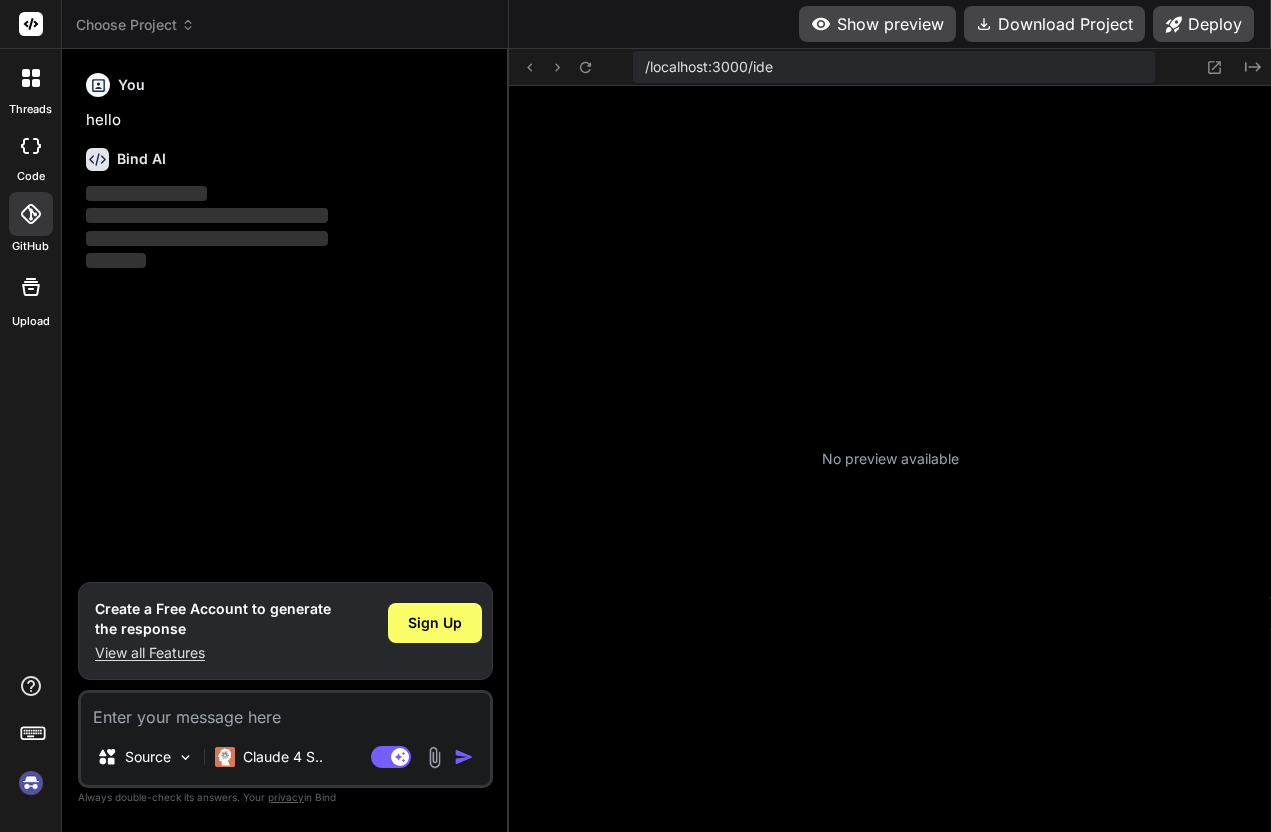 click on "Created with Pixso." 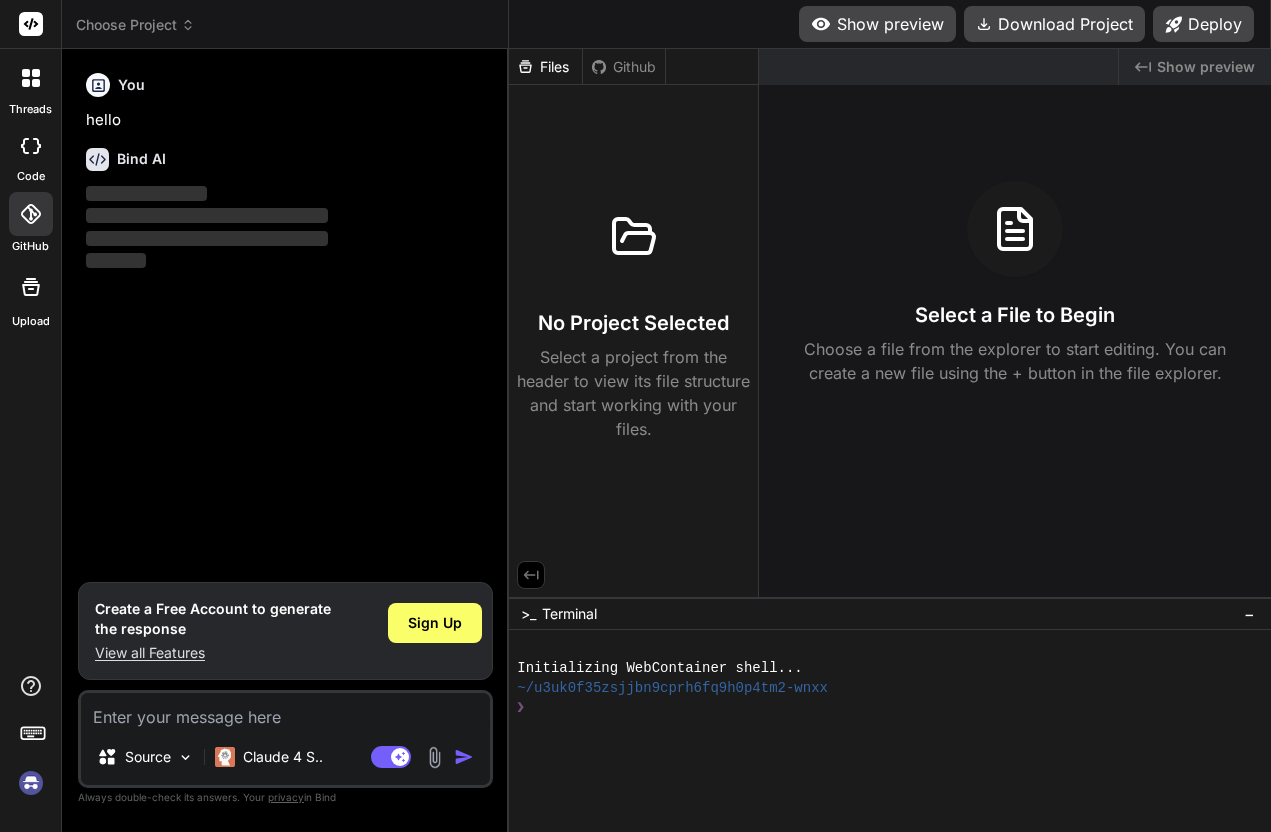 click at bounding box center [31, 214] 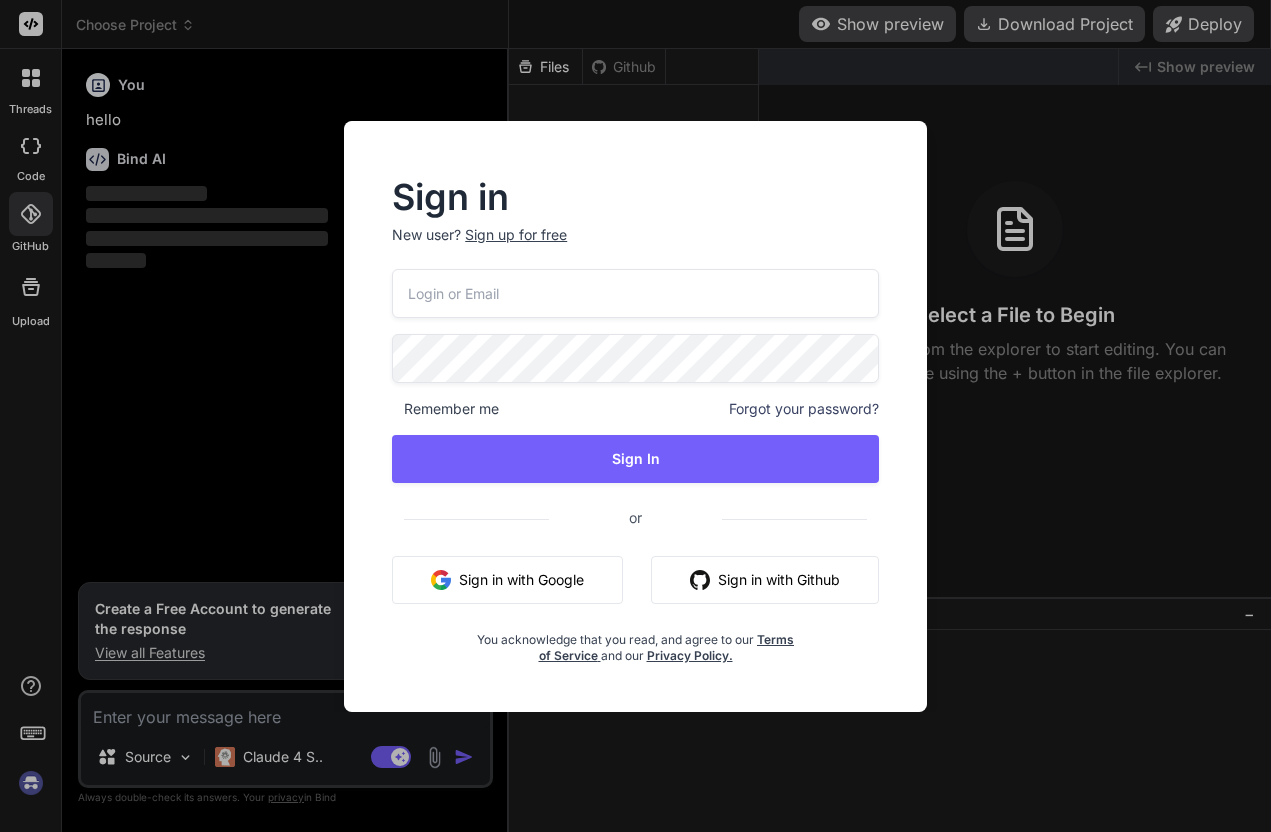 click on "Sign in with Github" at bounding box center [765, 580] 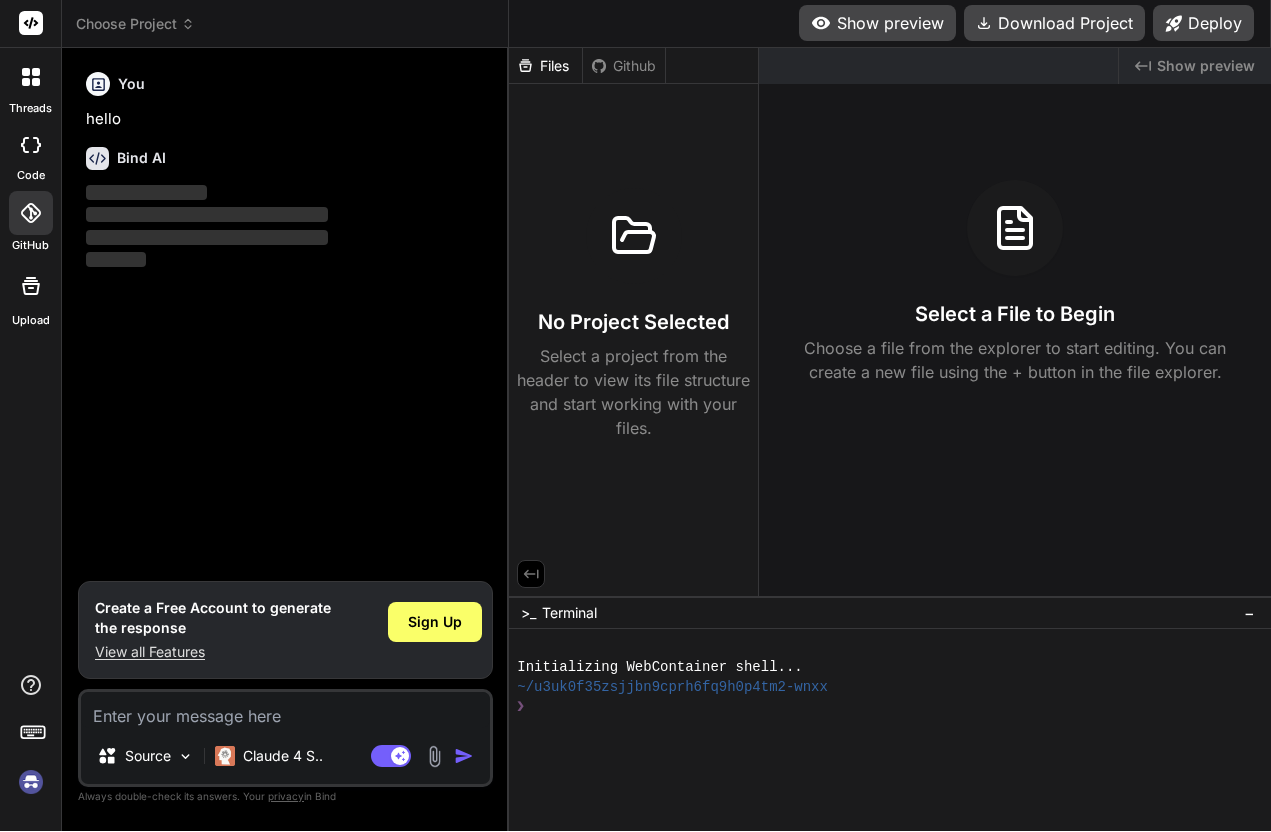 scroll, scrollTop: 74, scrollLeft: 0, axis: vertical 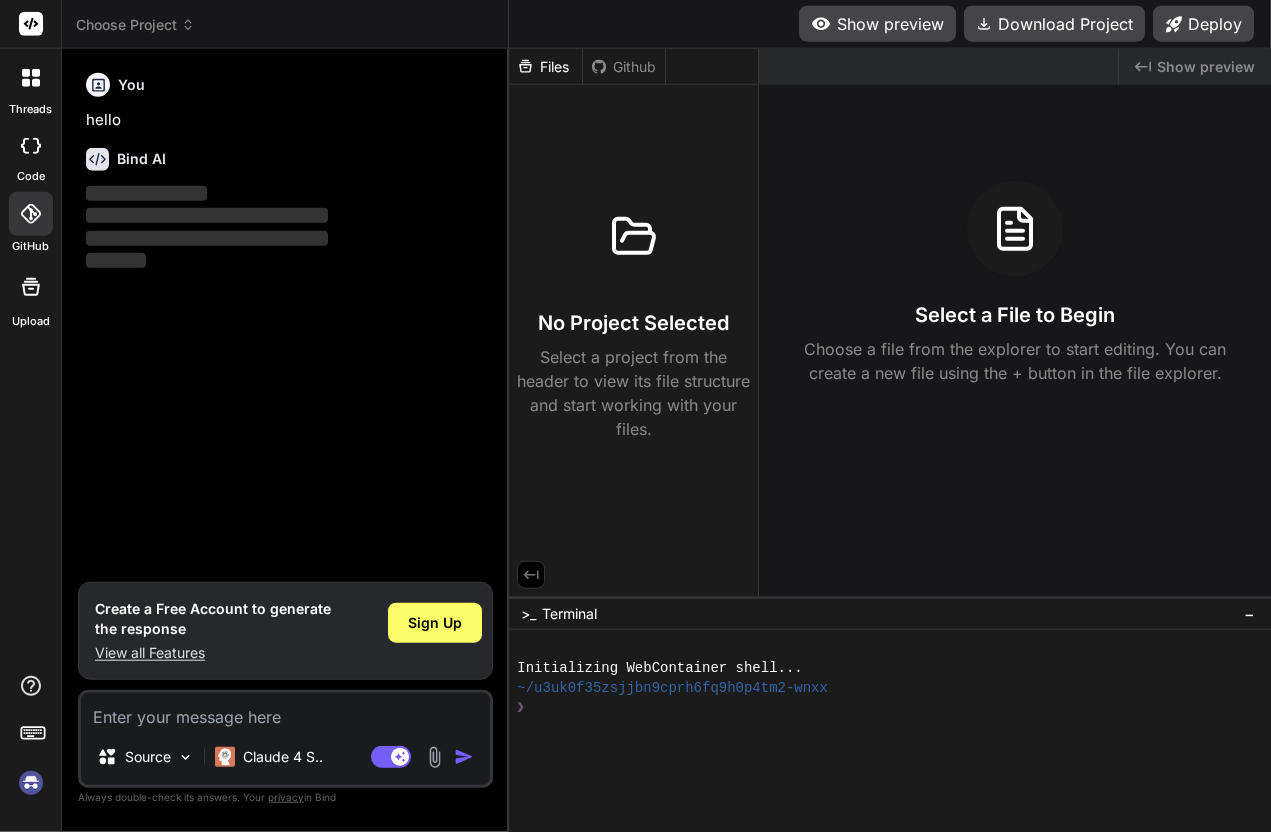 click on "Sign Up" at bounding box center [435, 623] 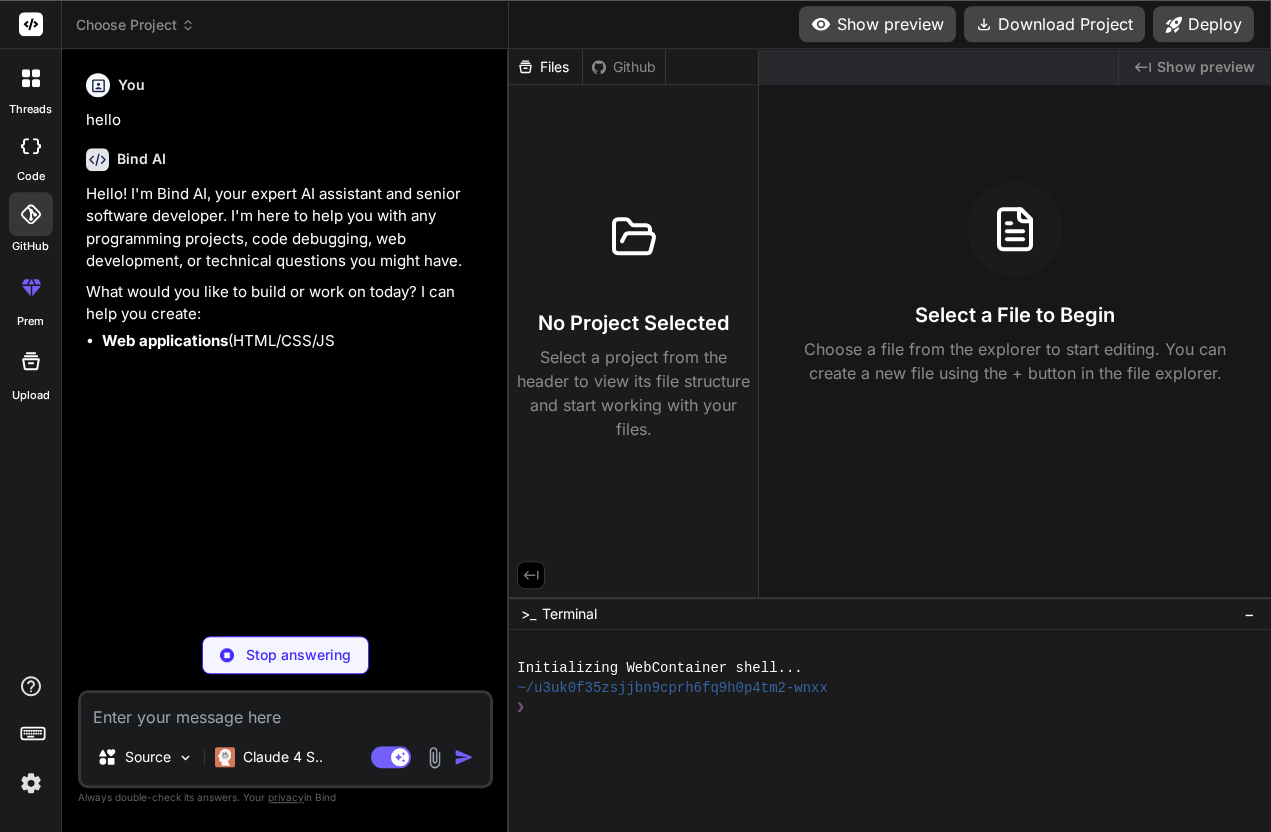 scroll, scrollTop: 65, scrollLeft: 0, axis: vertical 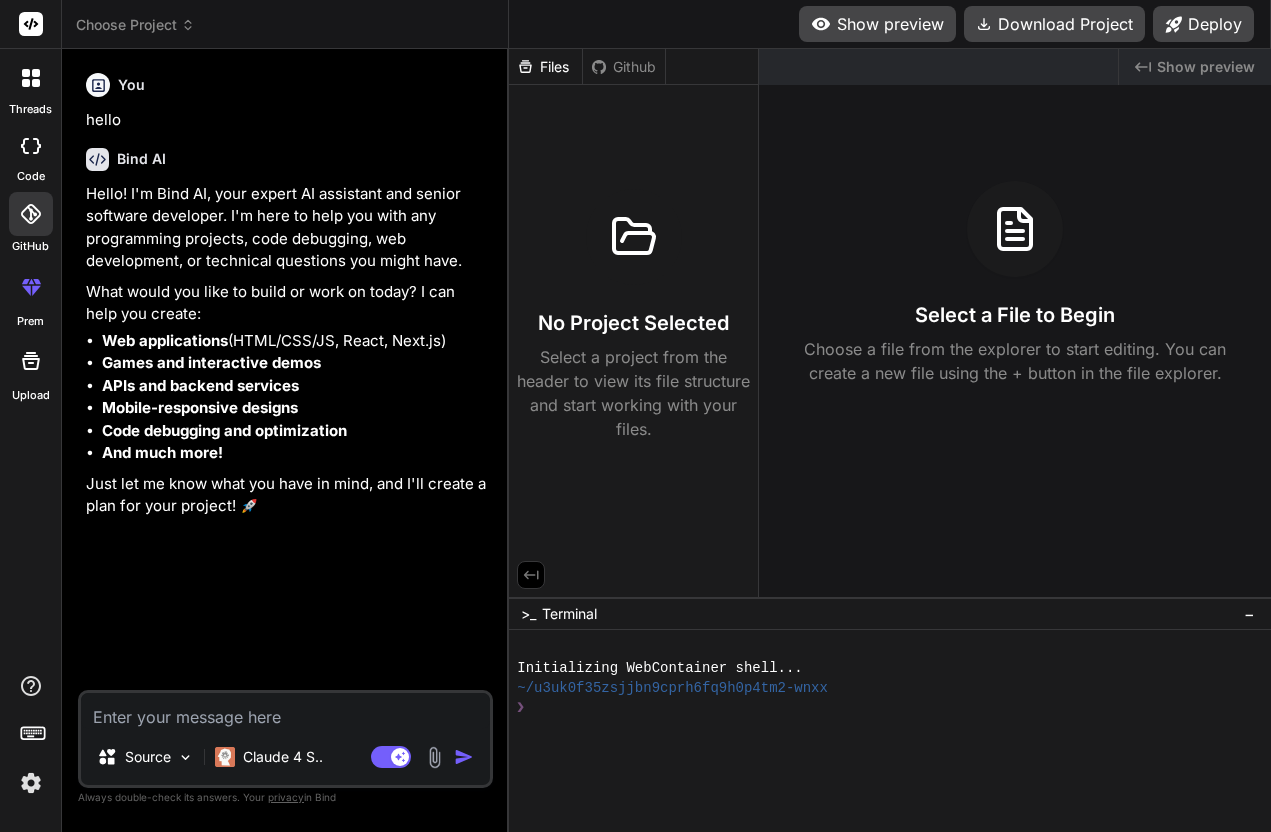 click at bounding box center [31, 214] 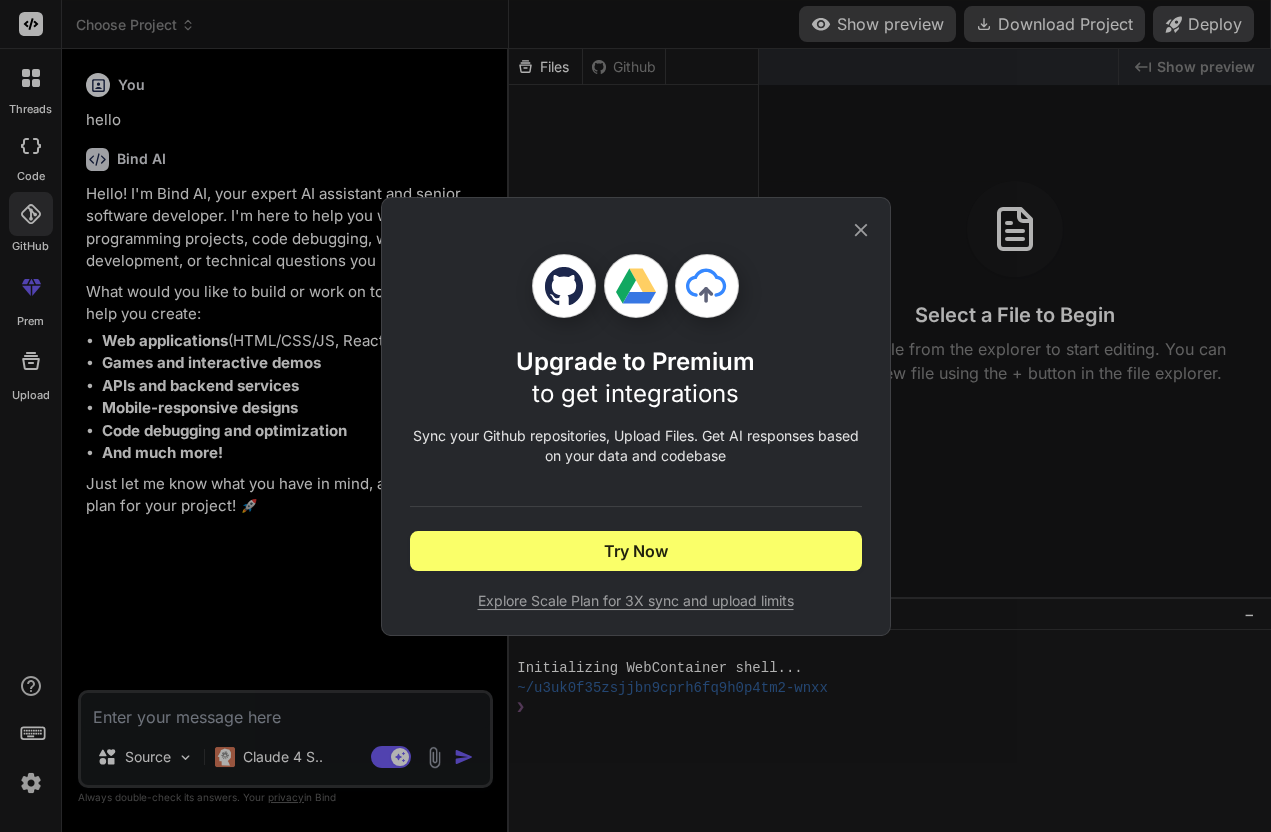 scroll, scrollTop: 55, scrollLeft: 0, axis: vertical 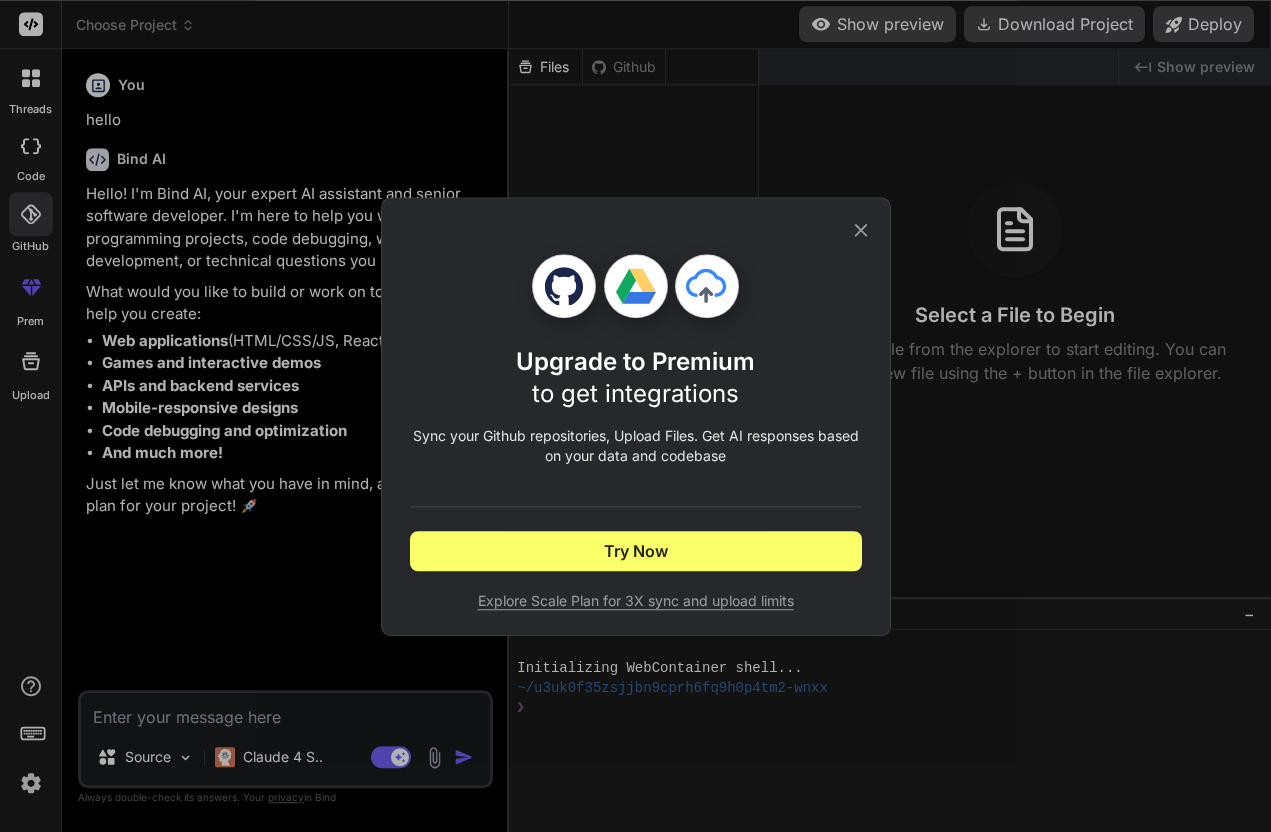 click 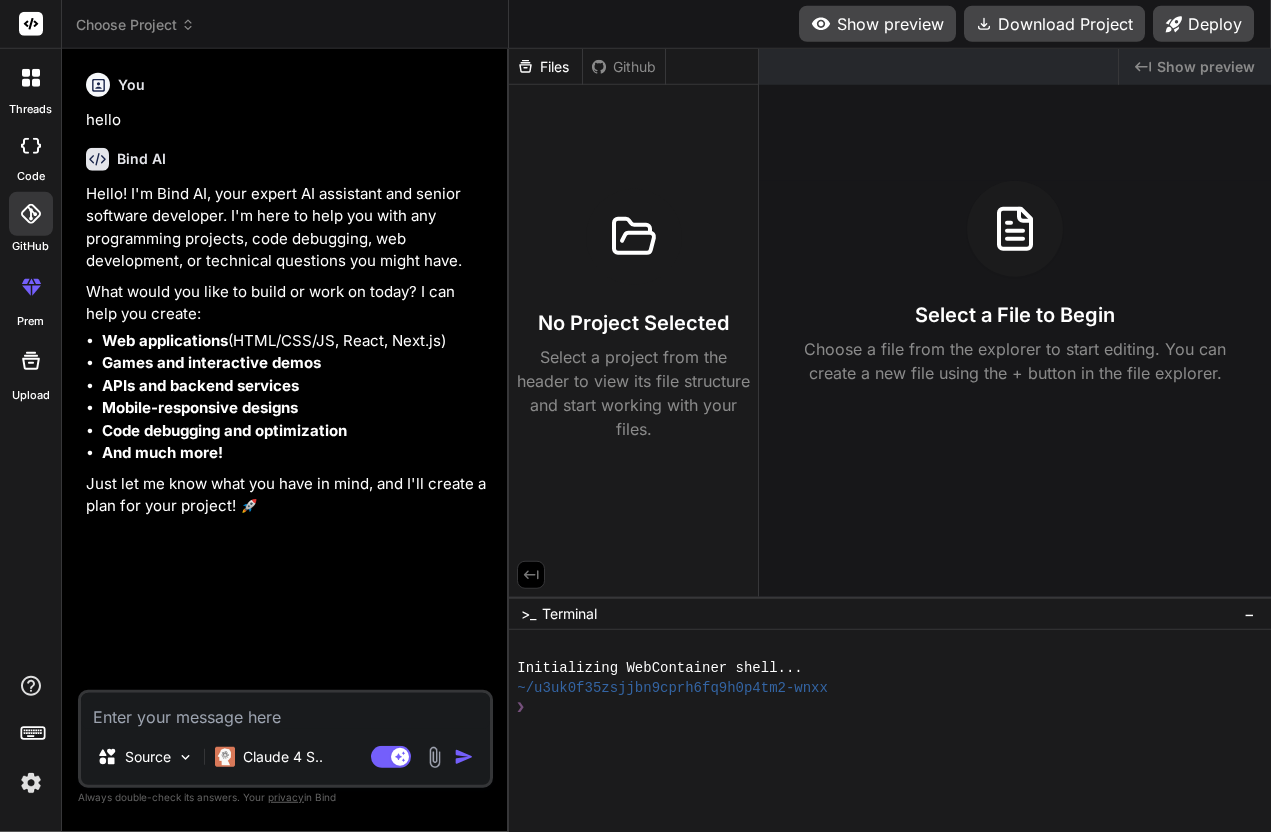 scroll, scrollTop: 0, scrollLeft: 0, axis: both 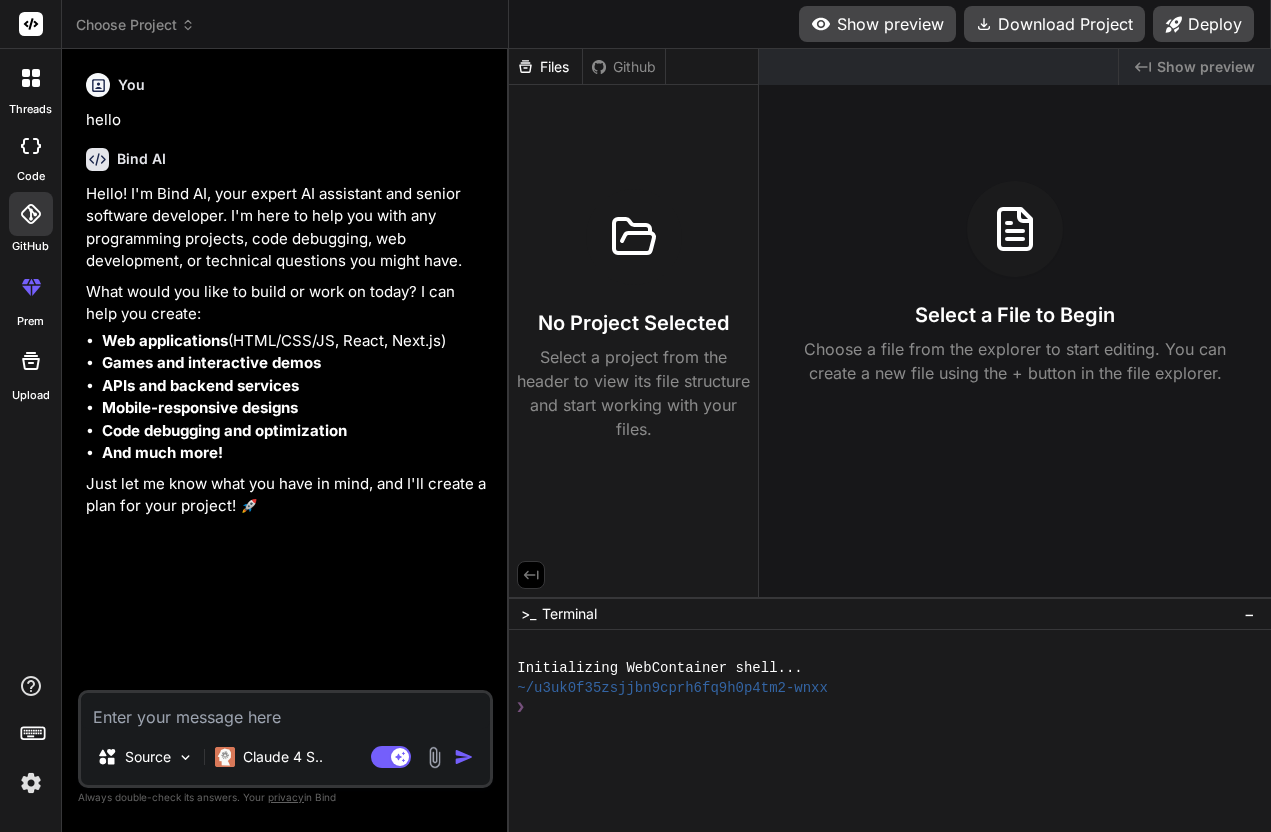click at bounding box center [31, 146] 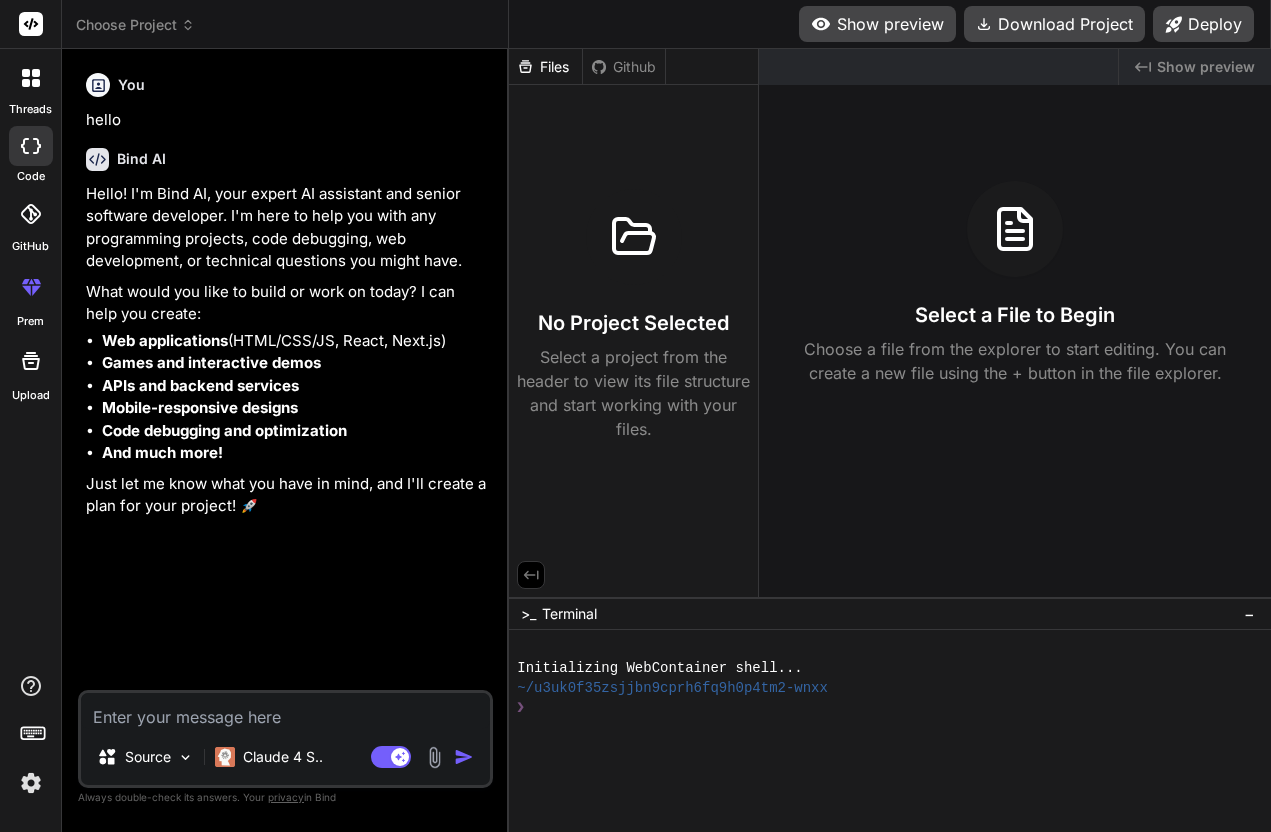 click 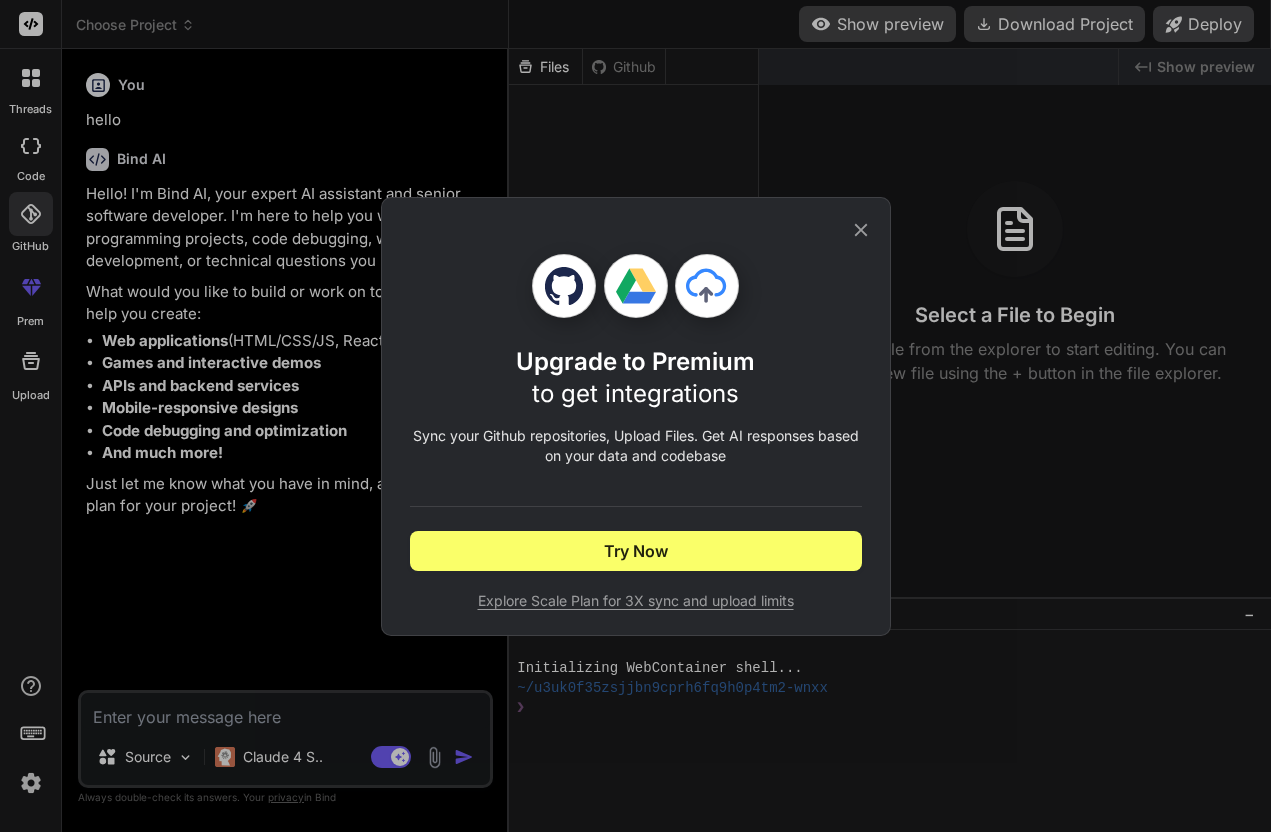 click on "Upgrade to Premium to get integrations Sync your Github repositories, Upload Files. Get AI responses based   on your data and codebase Try Now Explore Scale Plan for 3X sync and upload limits" at bounding box center [636, 416] 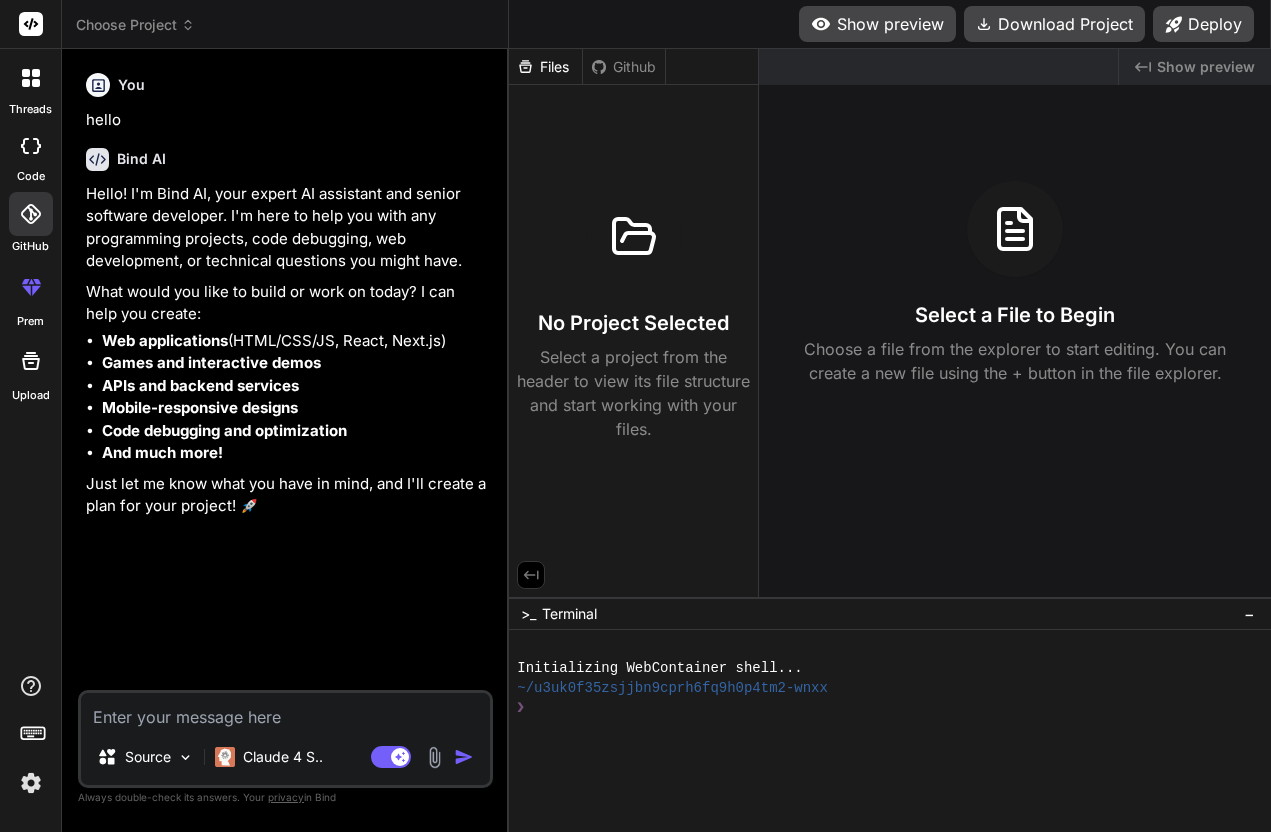 click 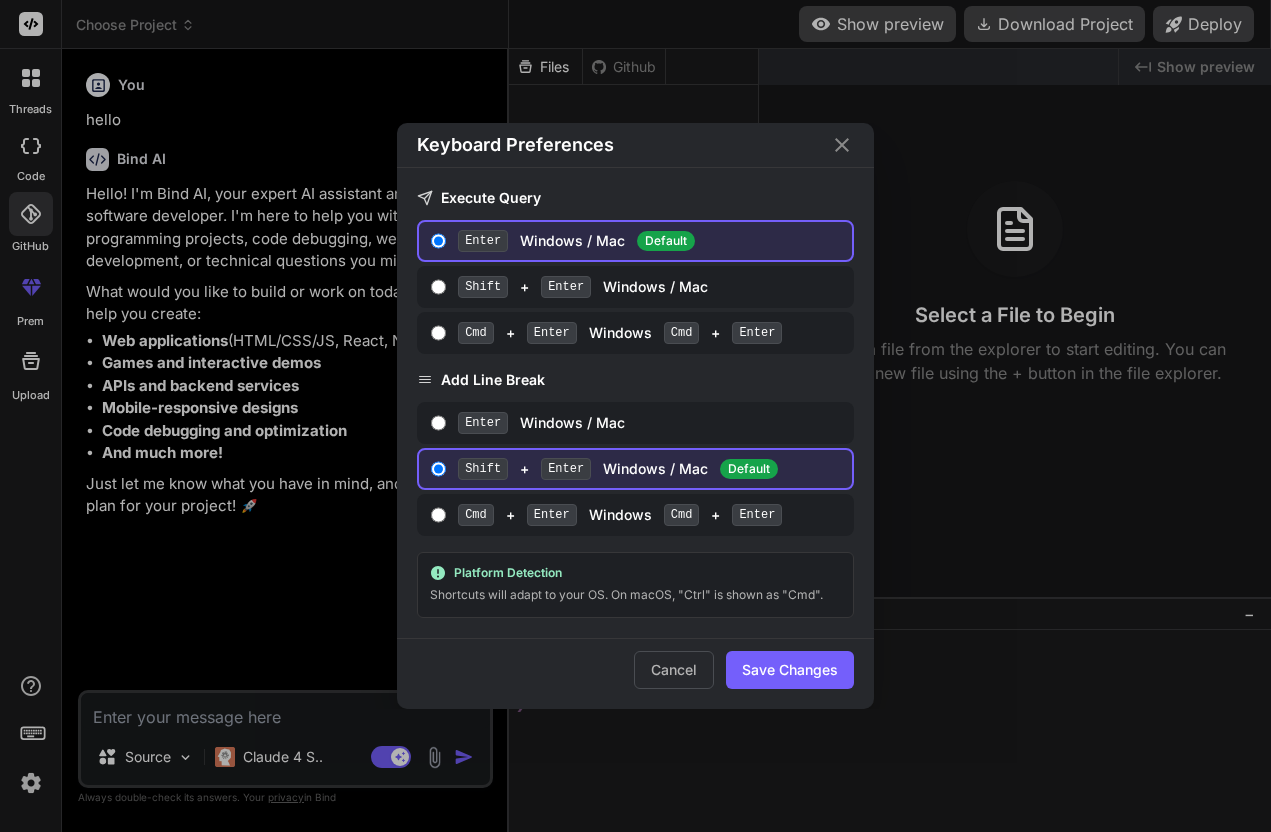 click 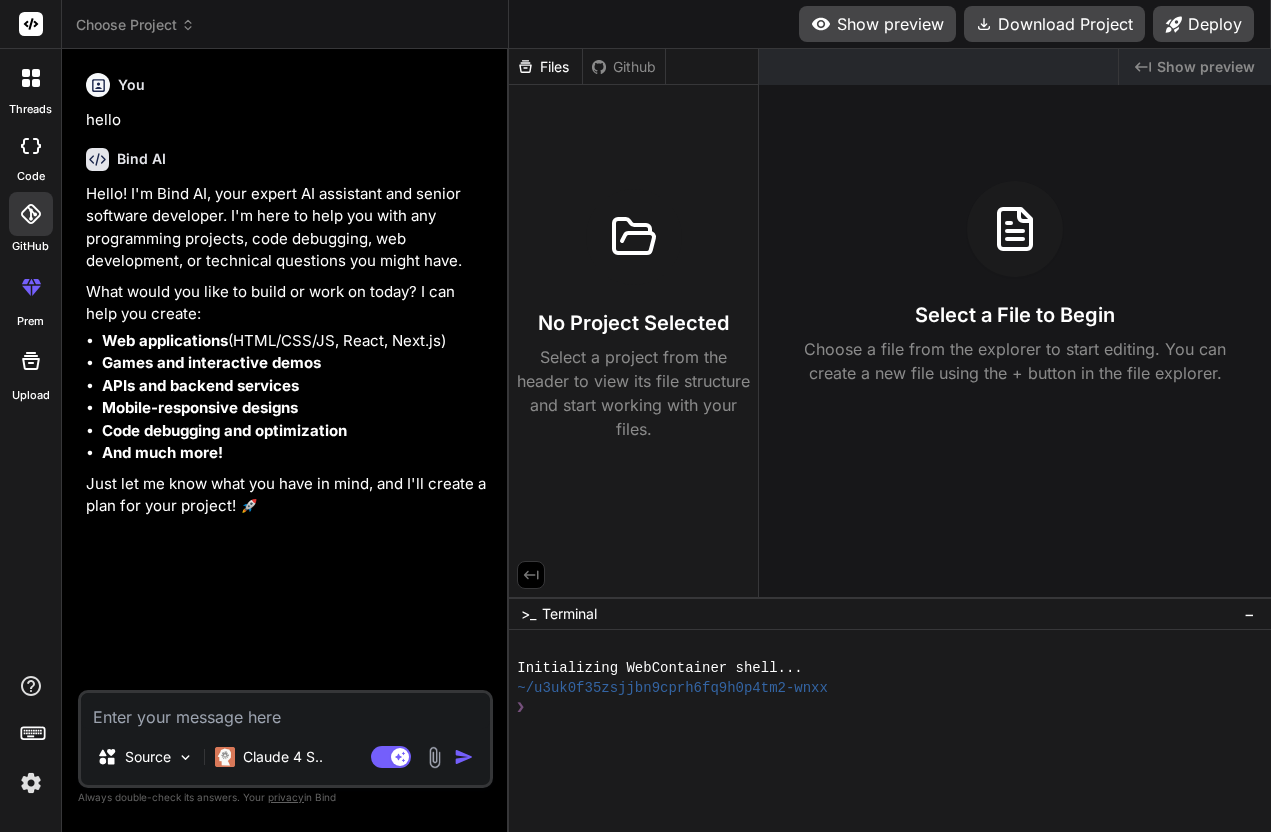click at bounding box center (31, 361) 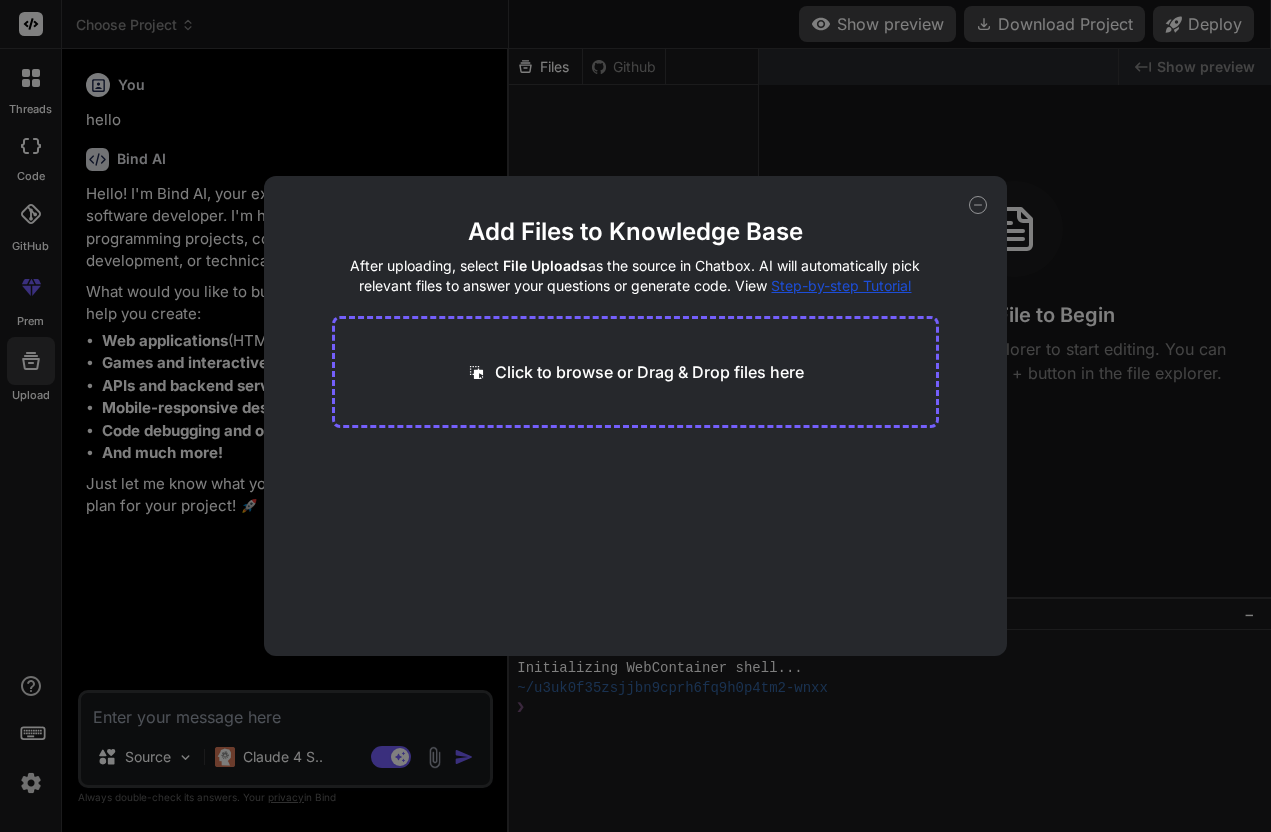 click on "Add Files to Knowledge Base After uploading, select   File Uploads  as the source in Chatbox. AI will automatically pick relevant files to answer your questions or generate code. View   Step-by-step Tutorial Click to browse or Drag & Drop files here" at bounding box center (635, 416) 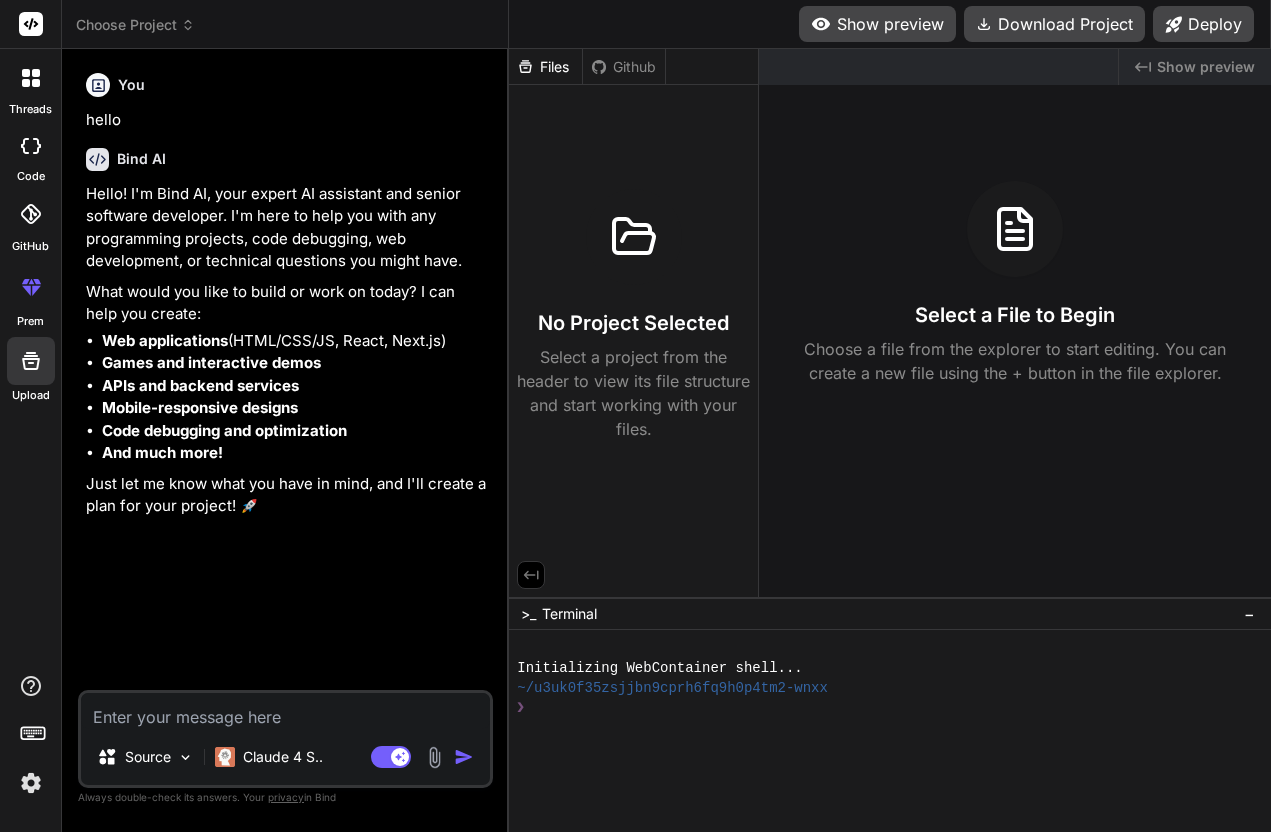 click at bounding box center [31, 78] 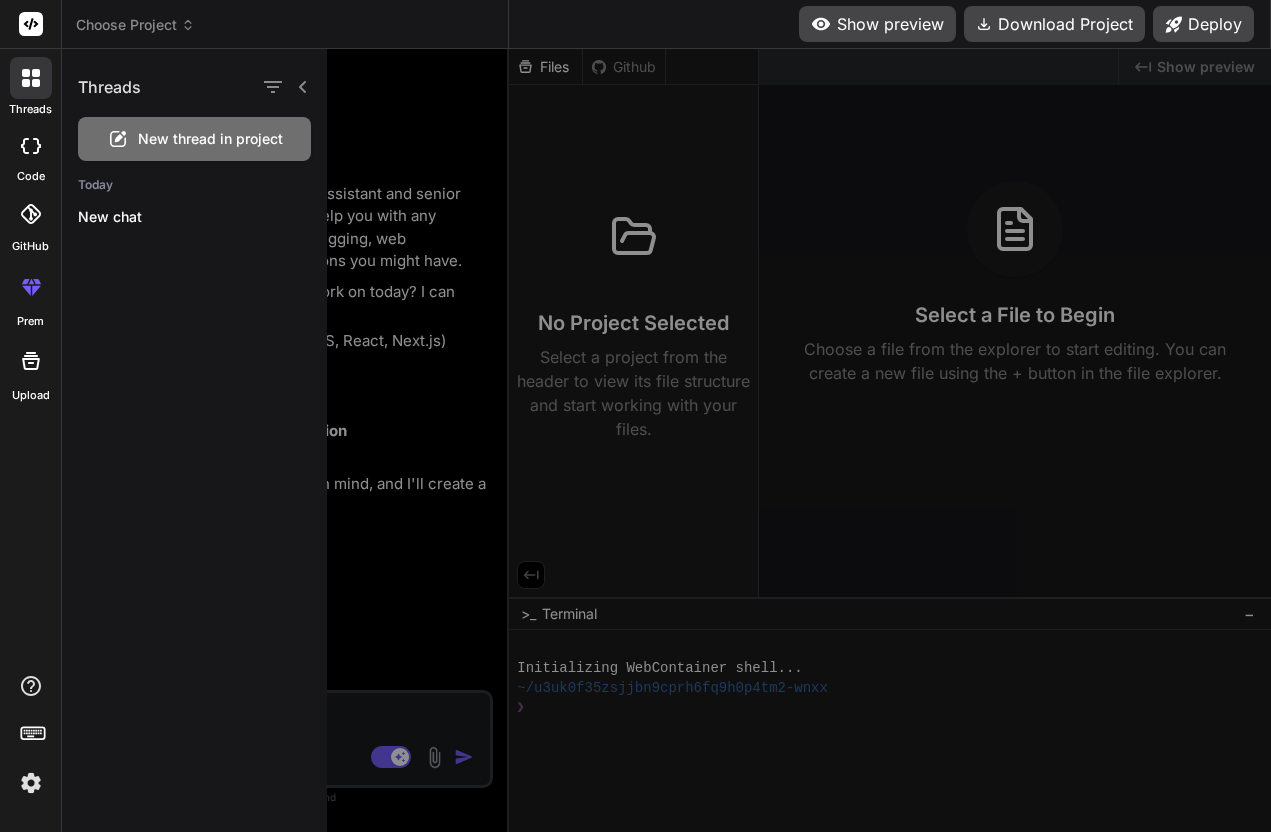 click at bounding box center (830, 440) 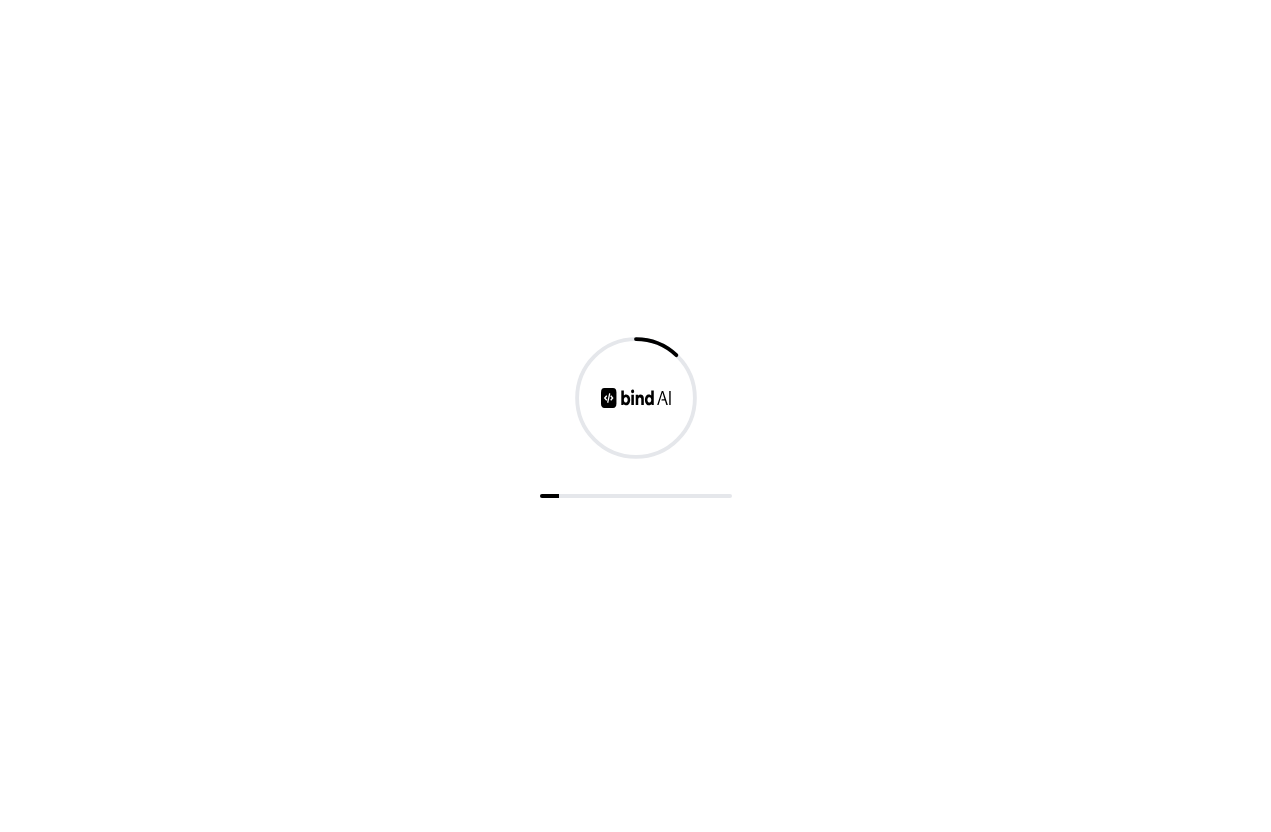 scroll, scrollTop: 0, scrollLeft: 0, axis: both 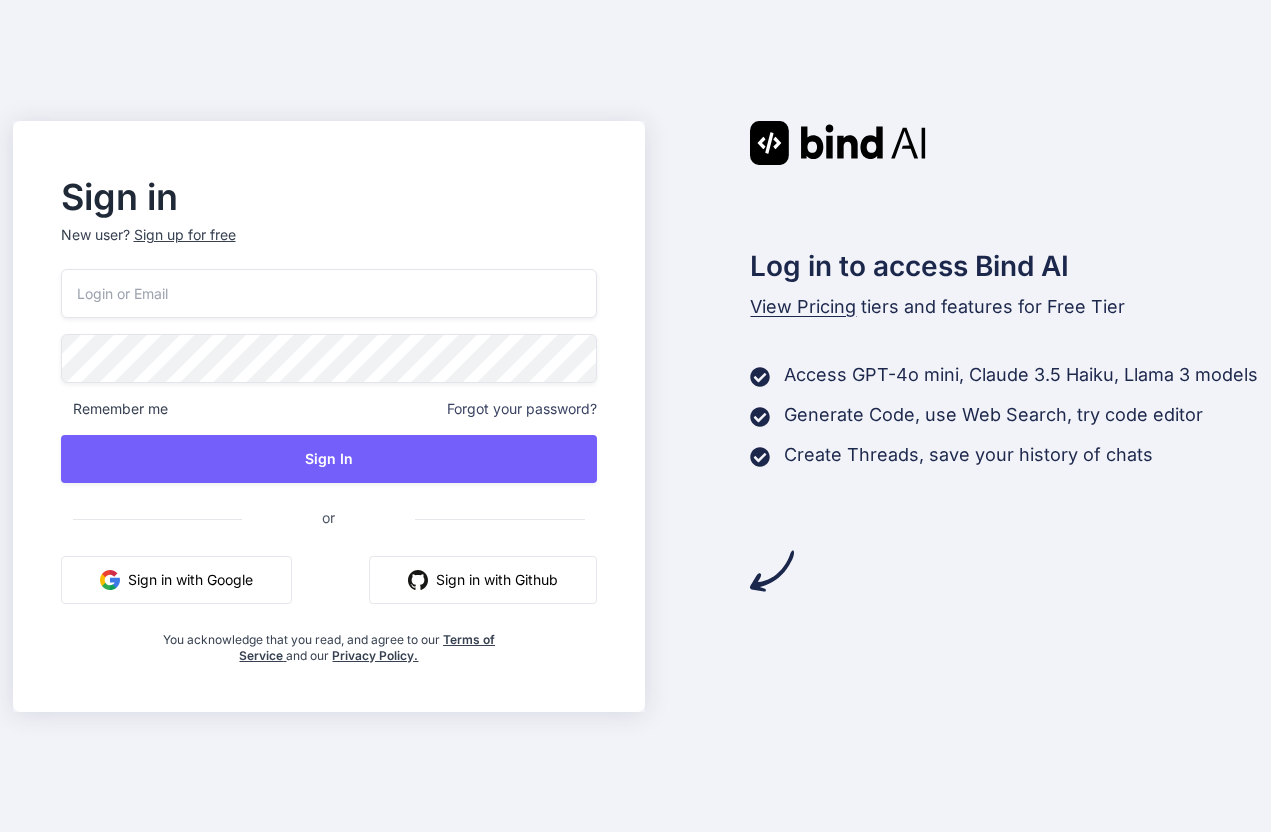 click on "Sign in with Github" at bounding box center [483, 580] 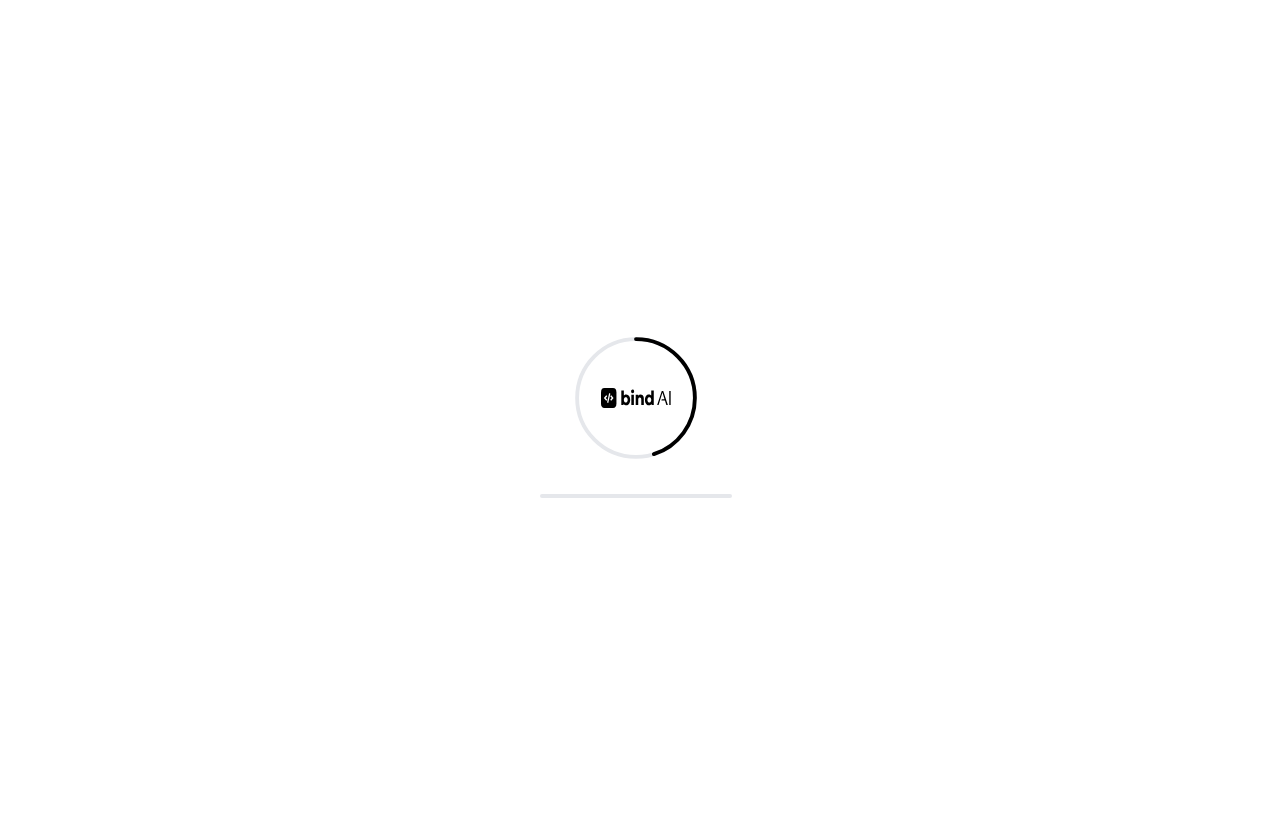 scroll, scrollTop: 0, scrollLeft: 0, axis: both 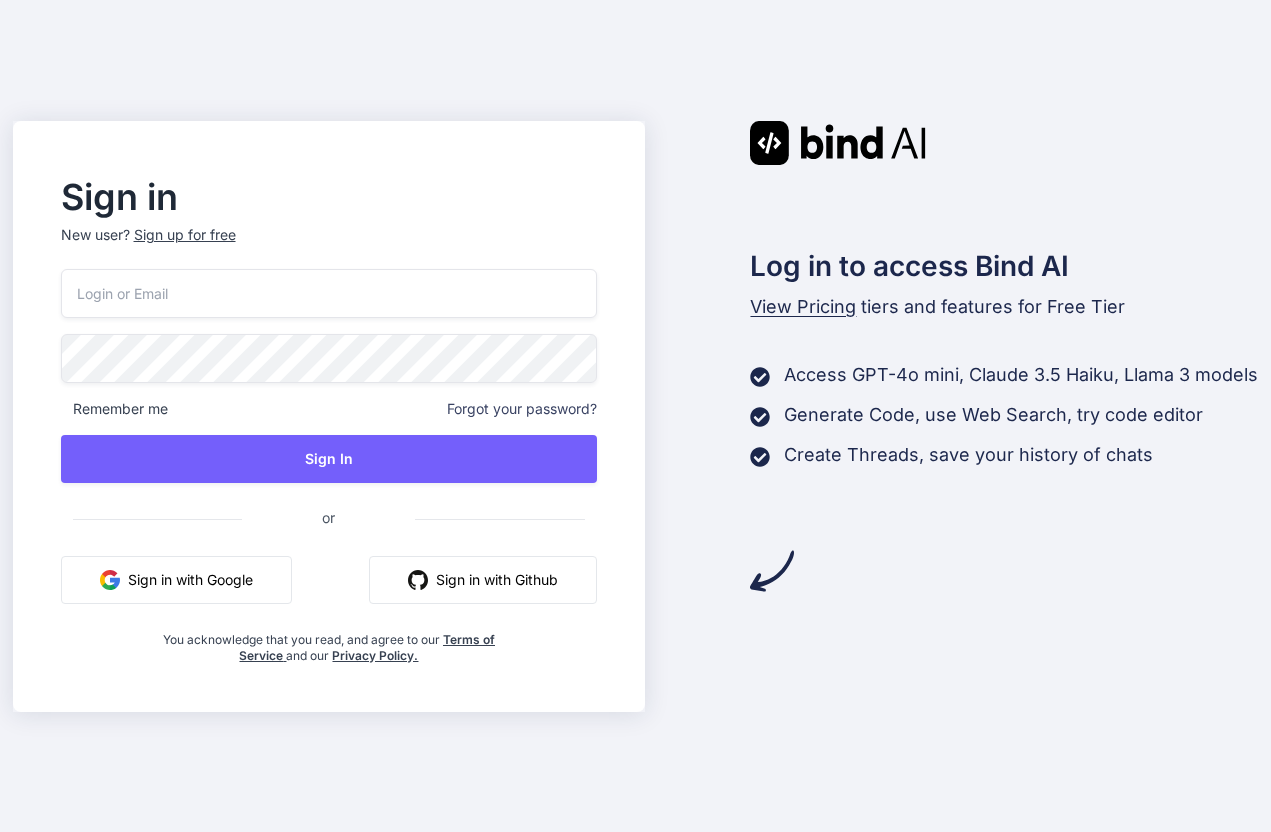 click on "Sign in with Github" at bounding box center [483, 580] 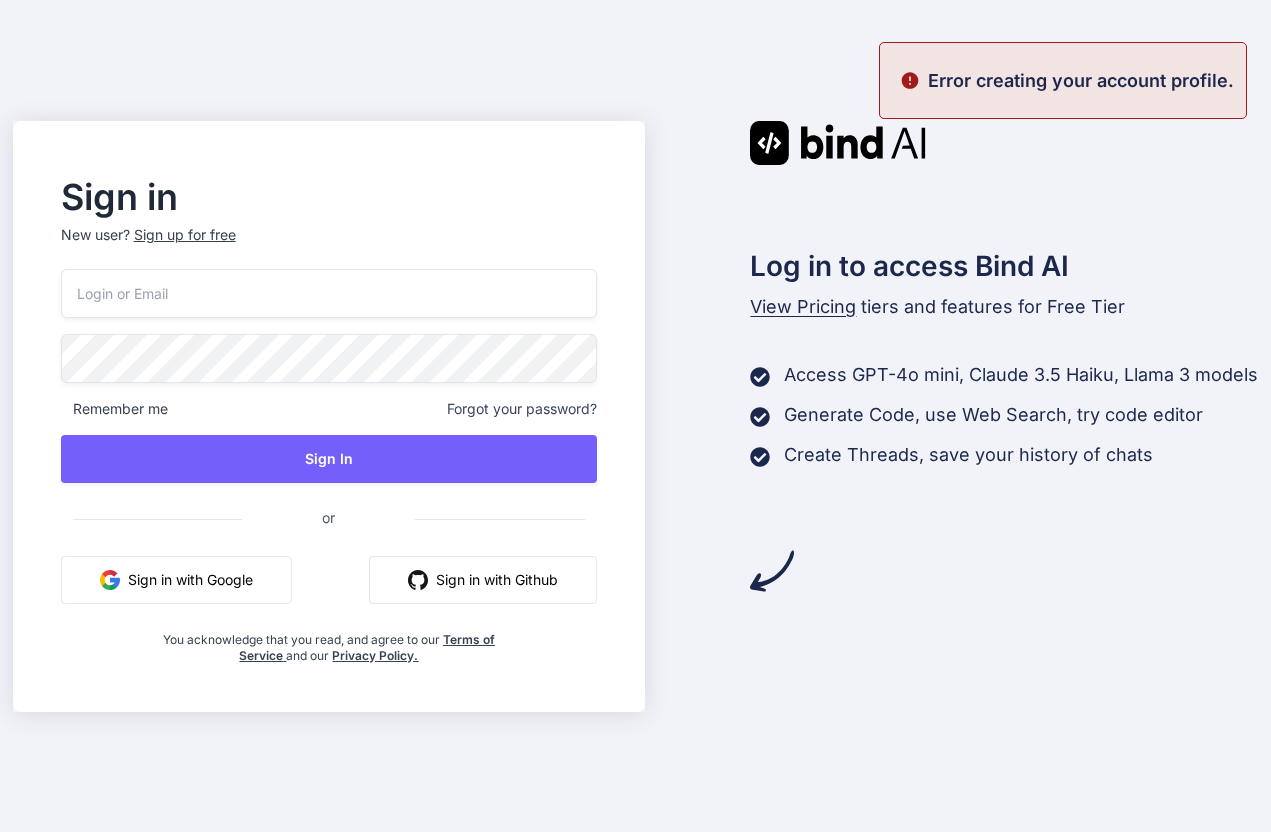 click on "You acknowledge that you read, and agree to our   Terms of Service     and our   Privacy Policy." at bounding box center (329, 642) 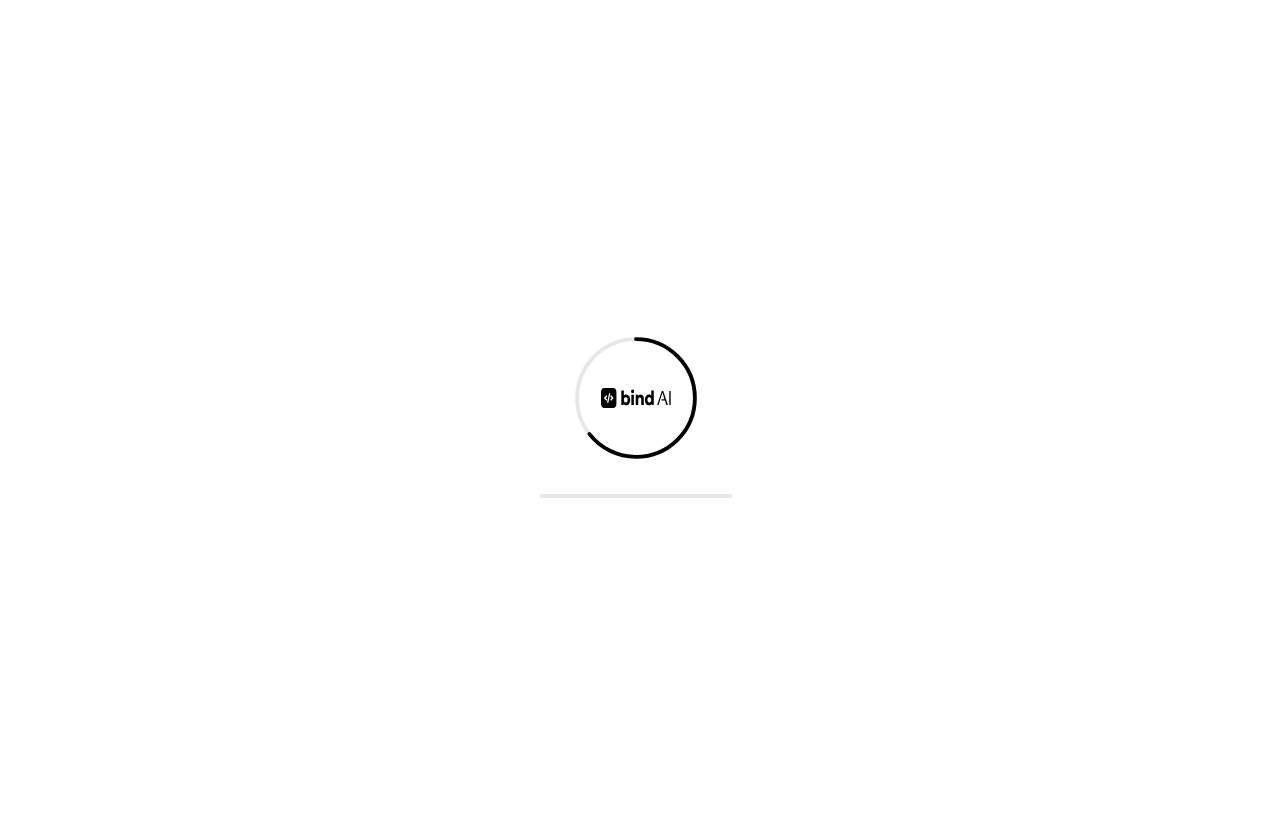 scroll, scrollTop: 0, scrollLeft: 0, axis: both 